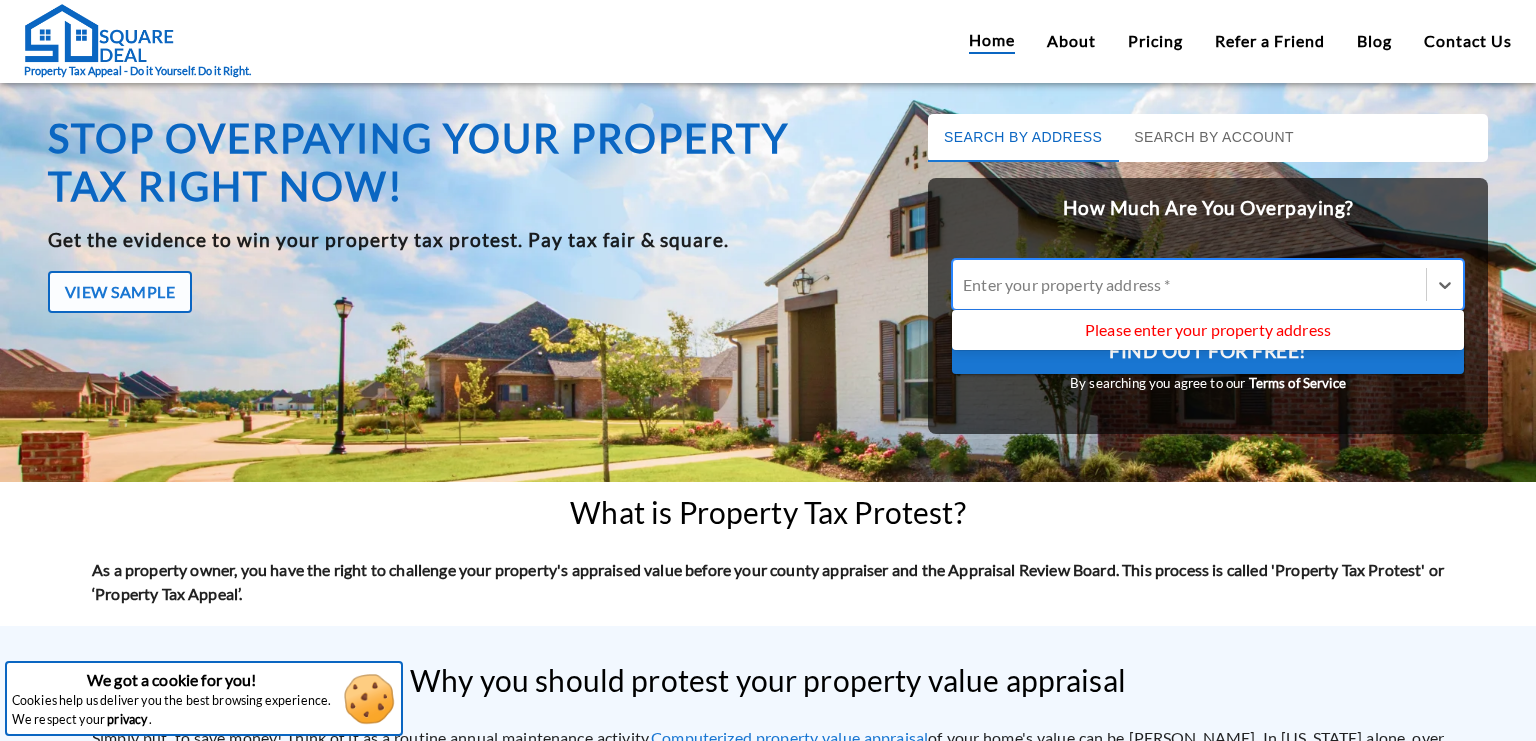 scroll, scrollTop: 0, scrollLeft: 0, axis: both 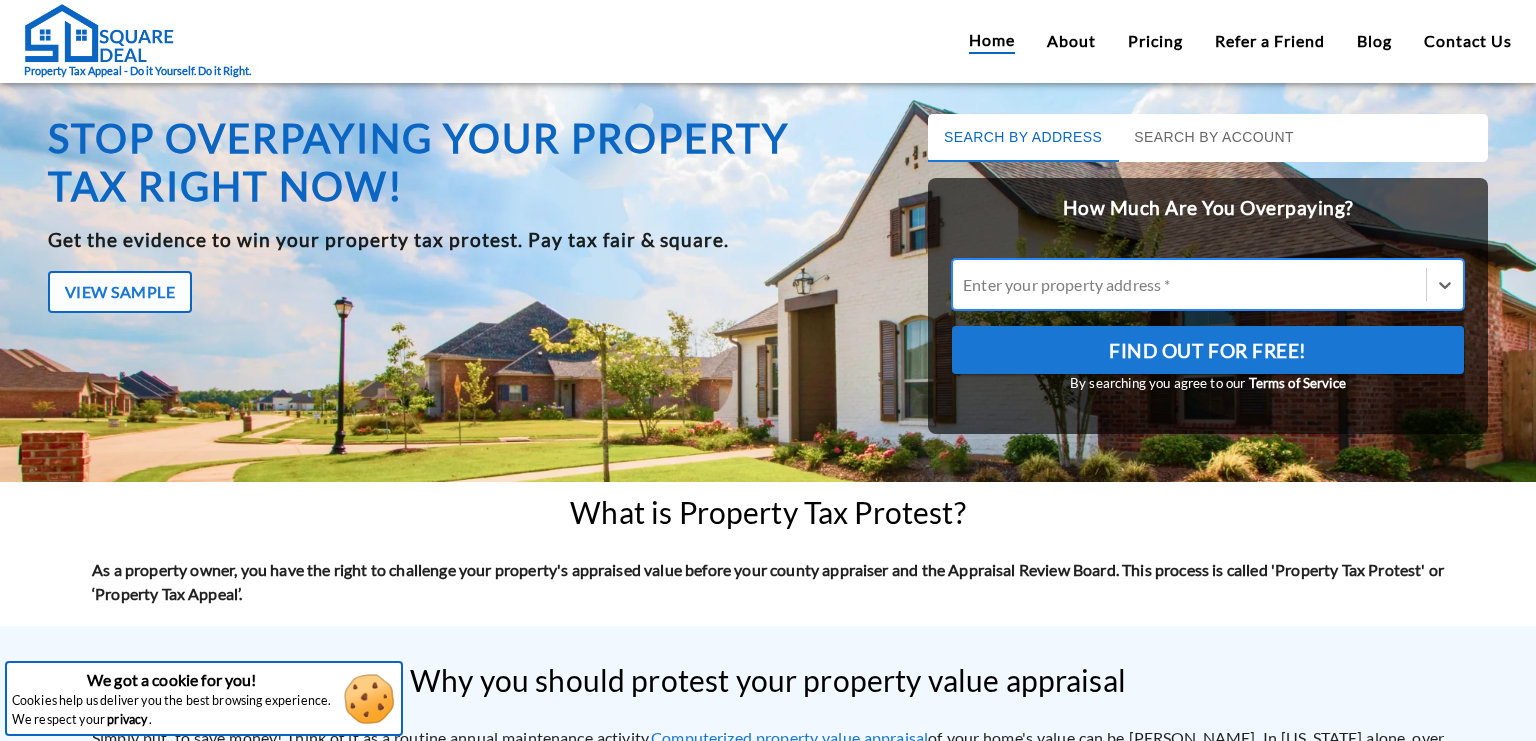 click at bounding box center [1189, 284] 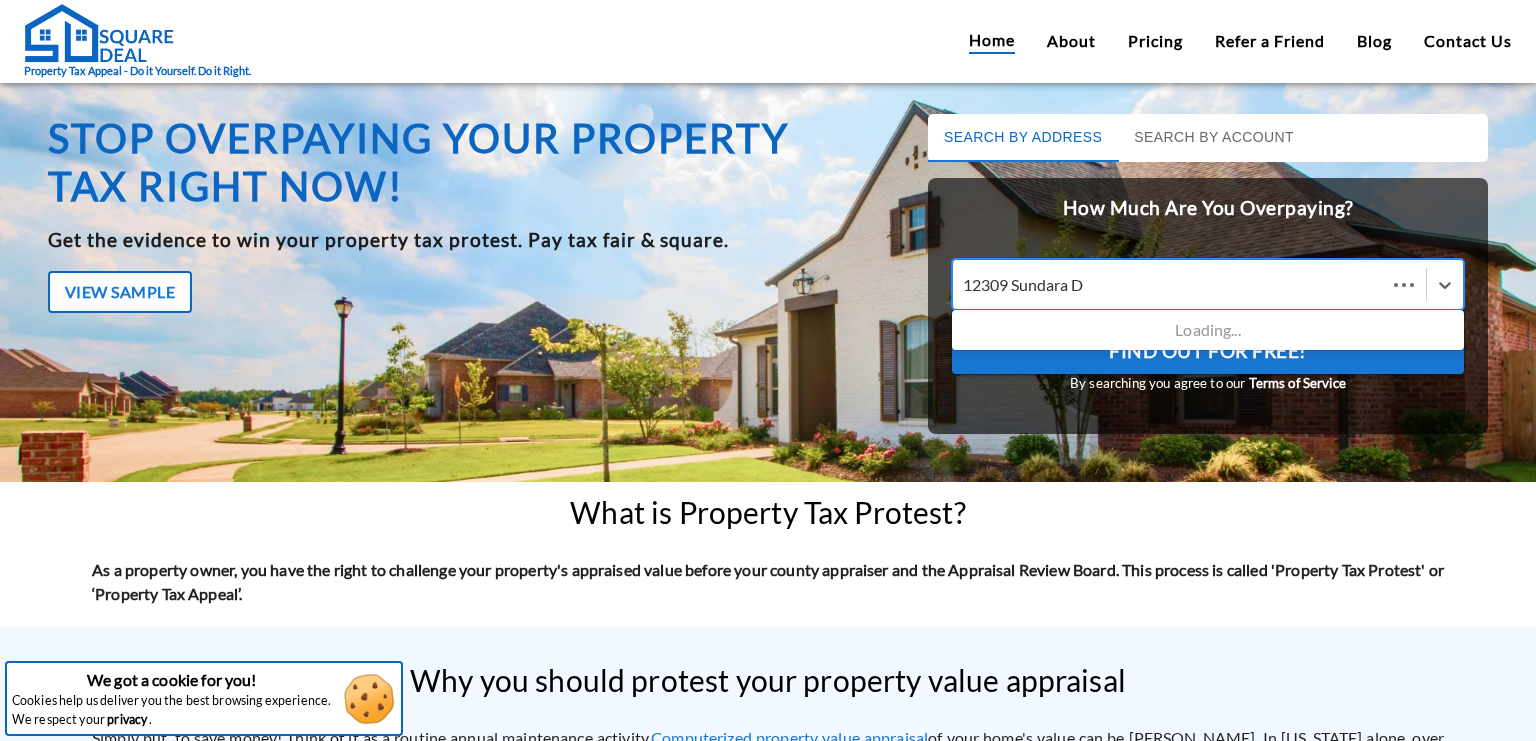 type on "12309 Sundara Dr" 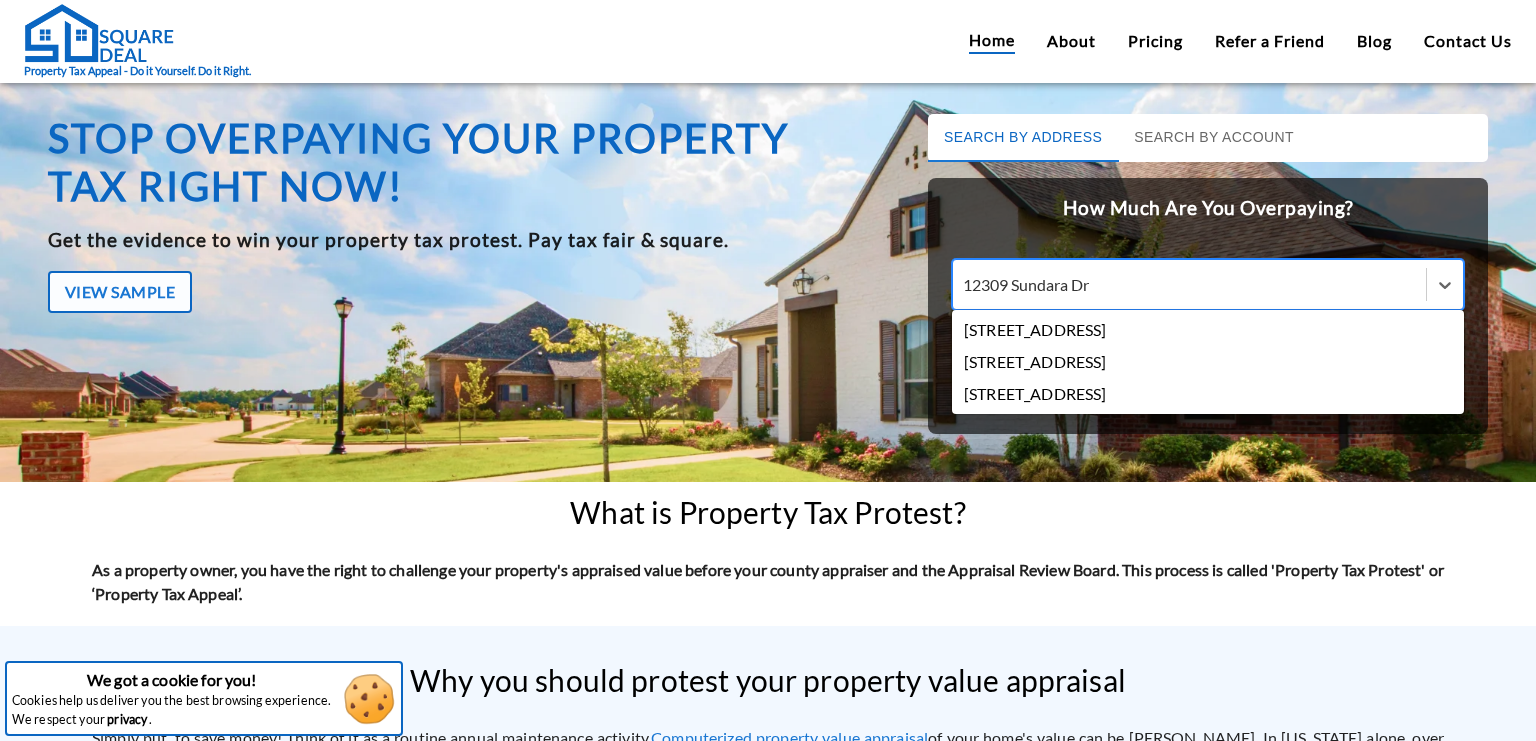 click on "[STREET_ADDRESS]" at bounding box center [1208, 330] 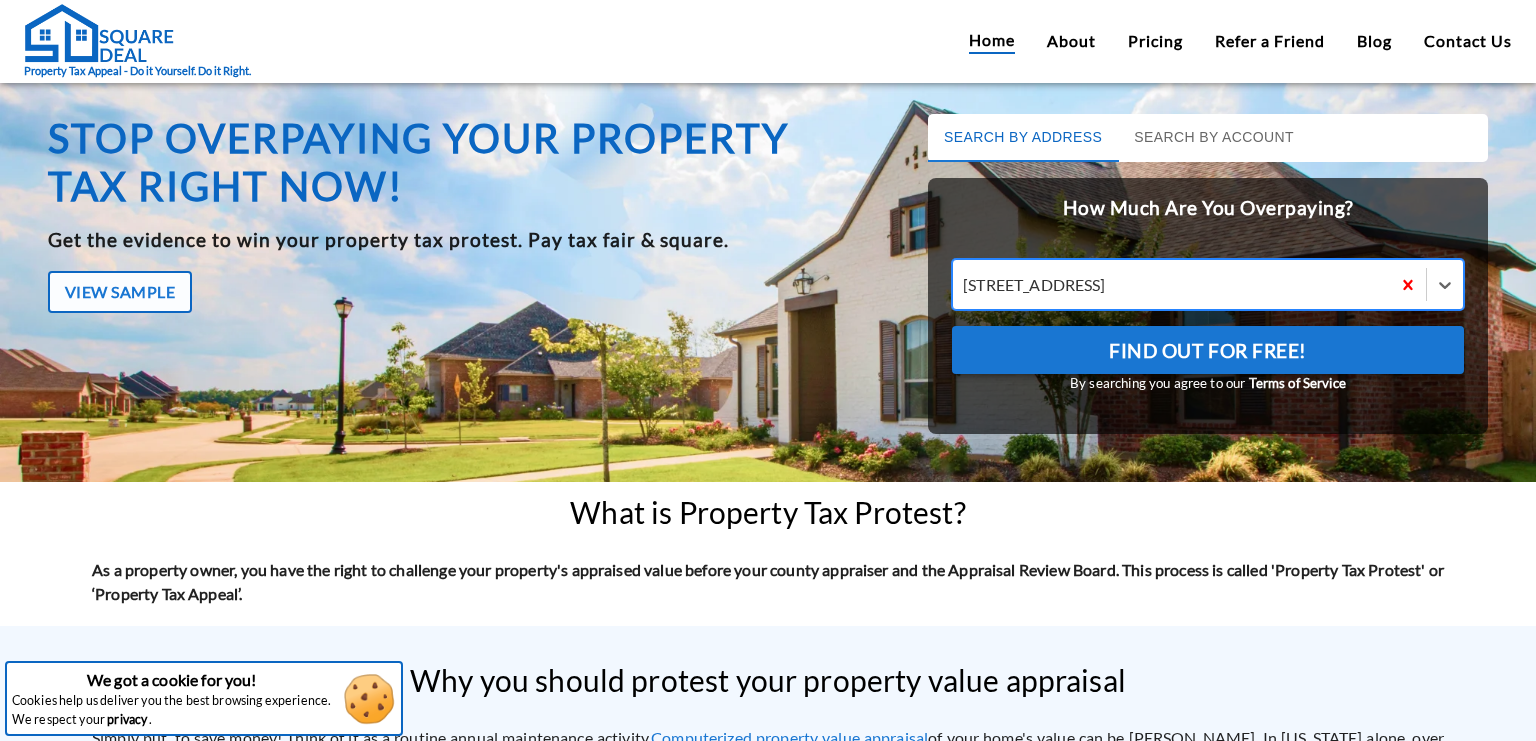 click on "Find Out For Free!" at bounding box center (1208, 351) 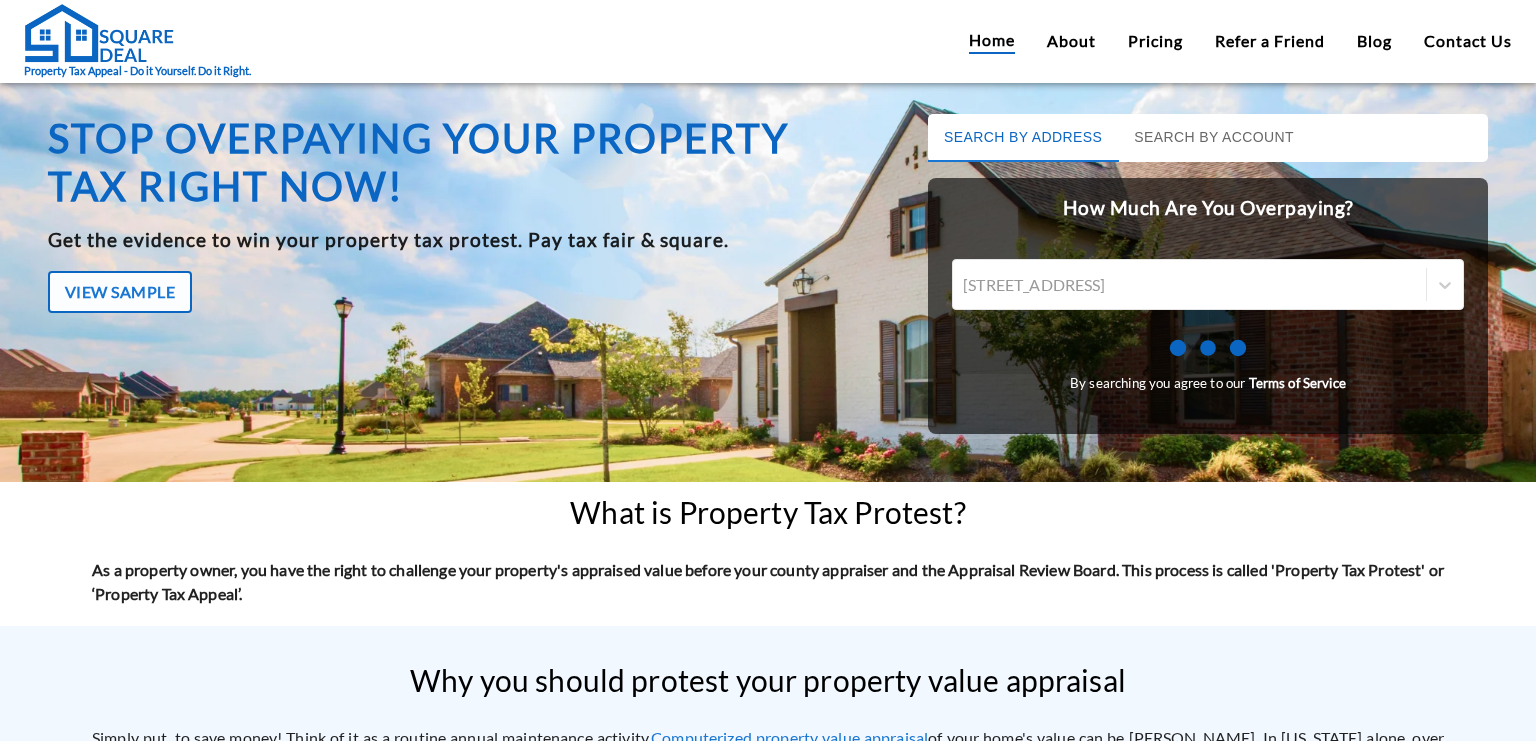 scroll, scrollTop: 0, scrollLeft: 0, axis: both 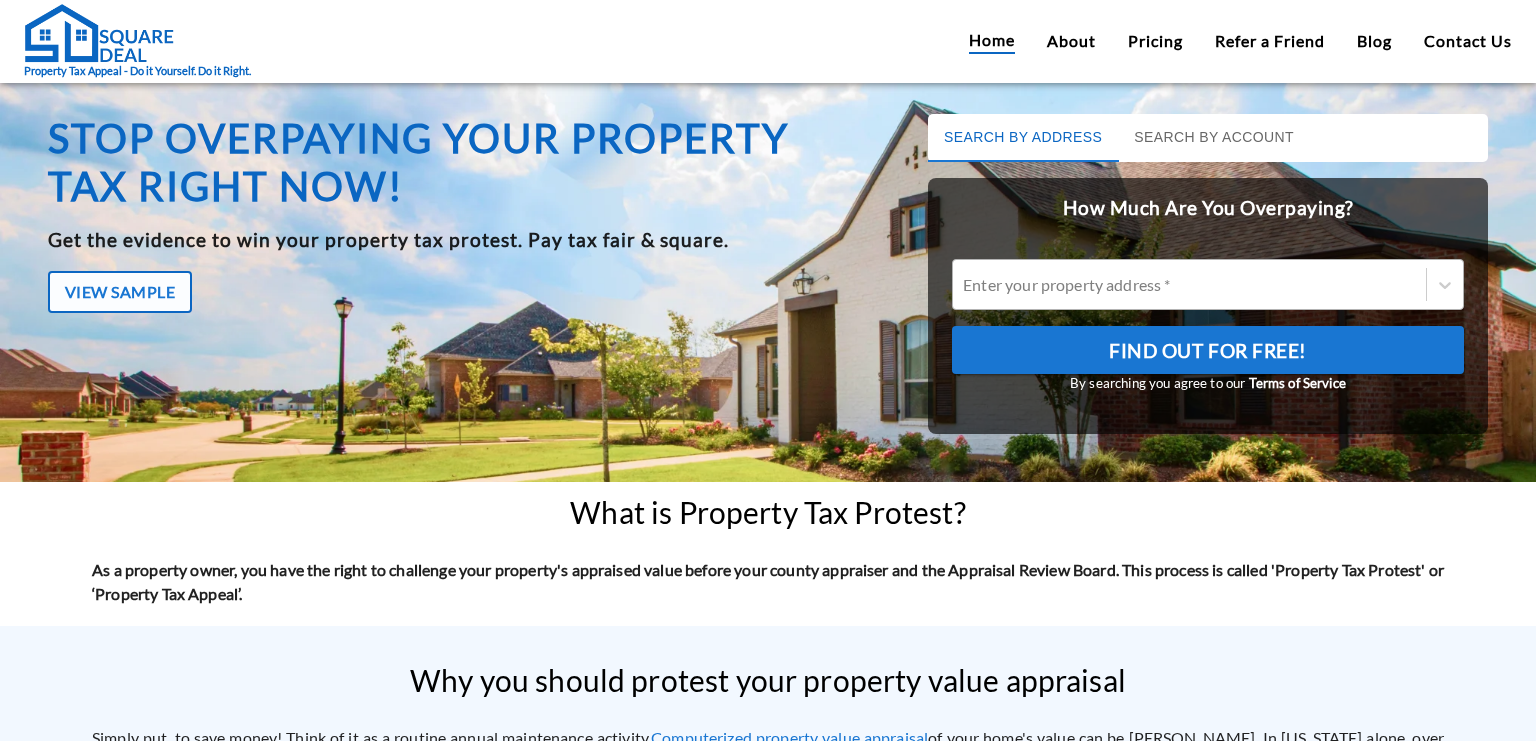 click at bounding box center (1189, 284) 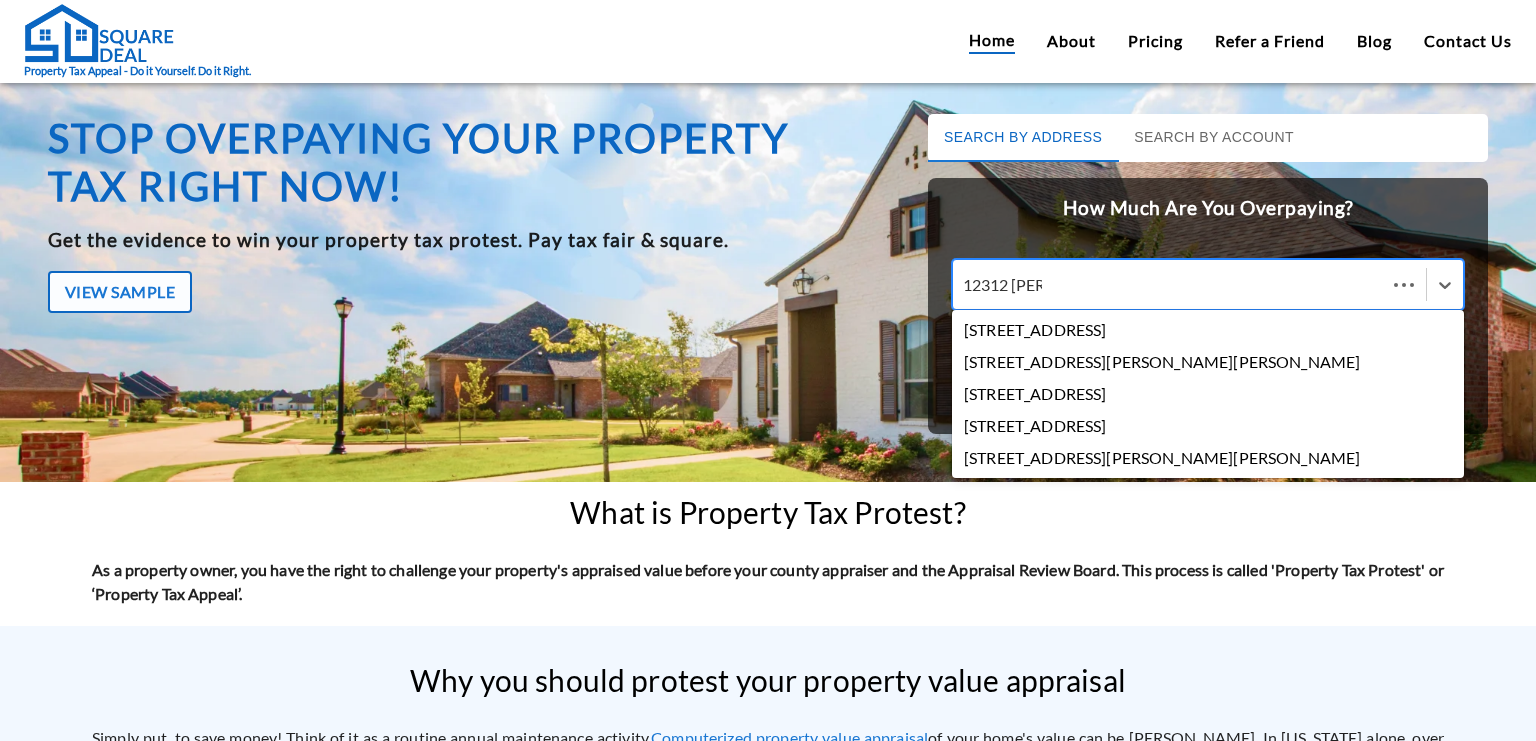 type on "12312 Sunda" 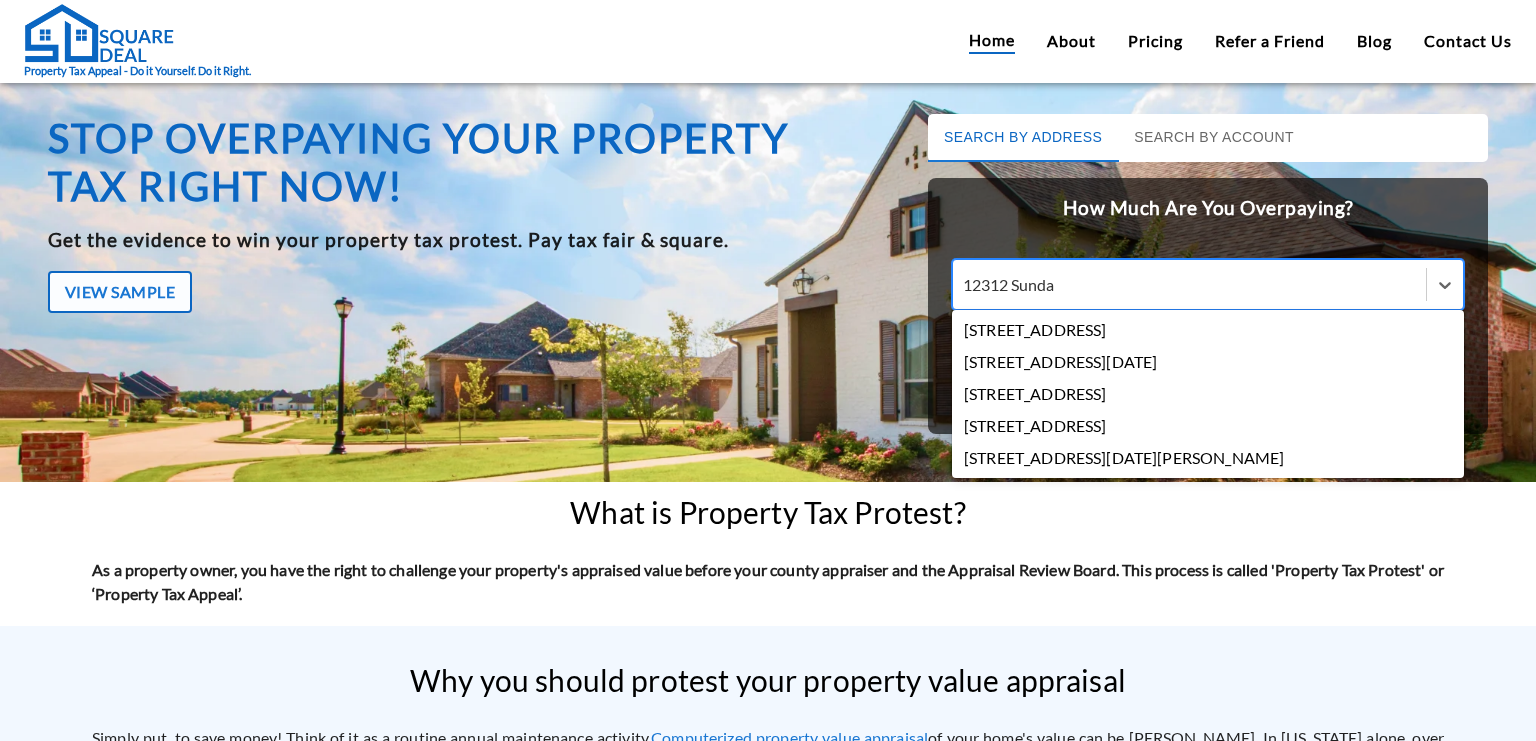 click on "[STREET_ADDRESS]" at bounding box center (1208, 330) 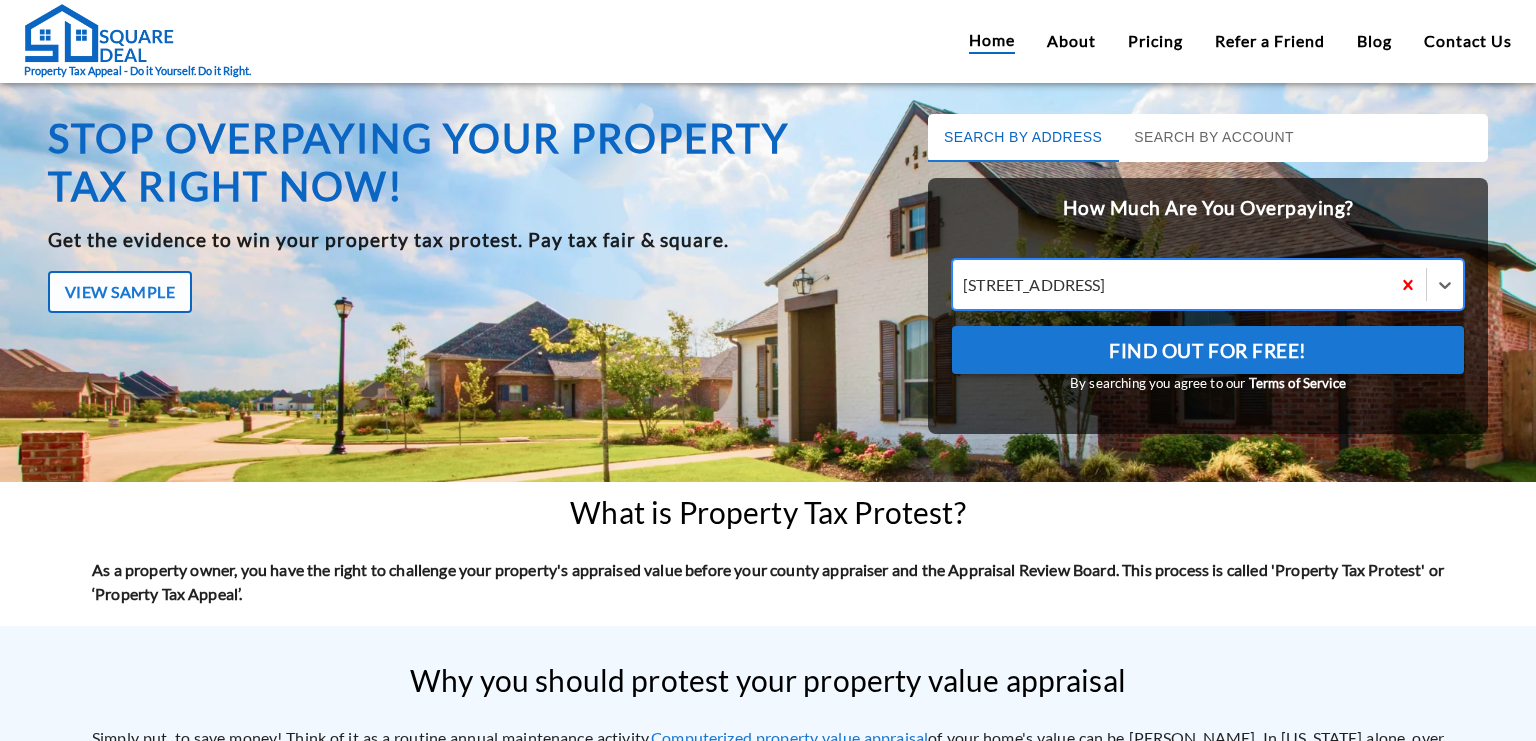 click on "Find Out For Free!" at bounding box center (1208, 350) 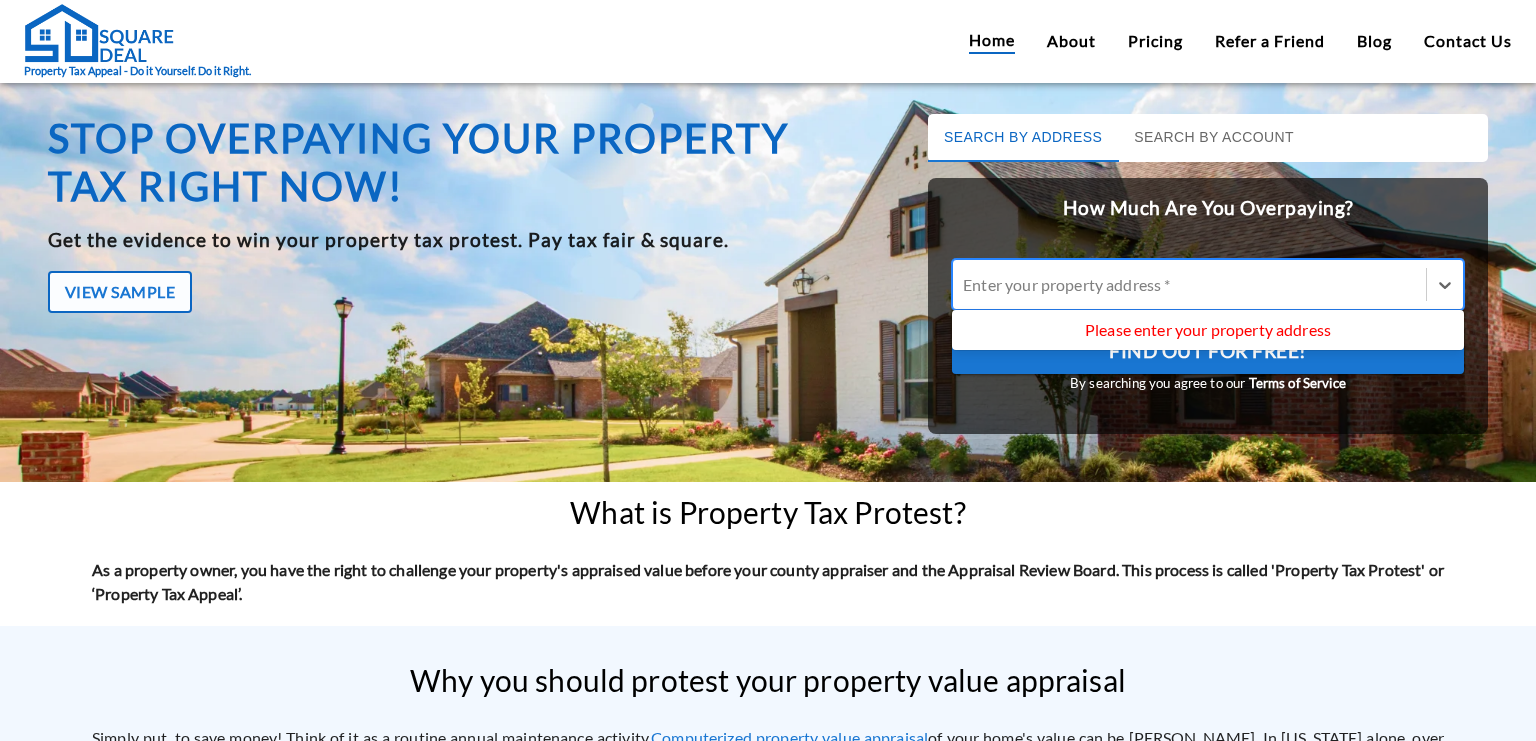 click at bounding box center (1189, 284) 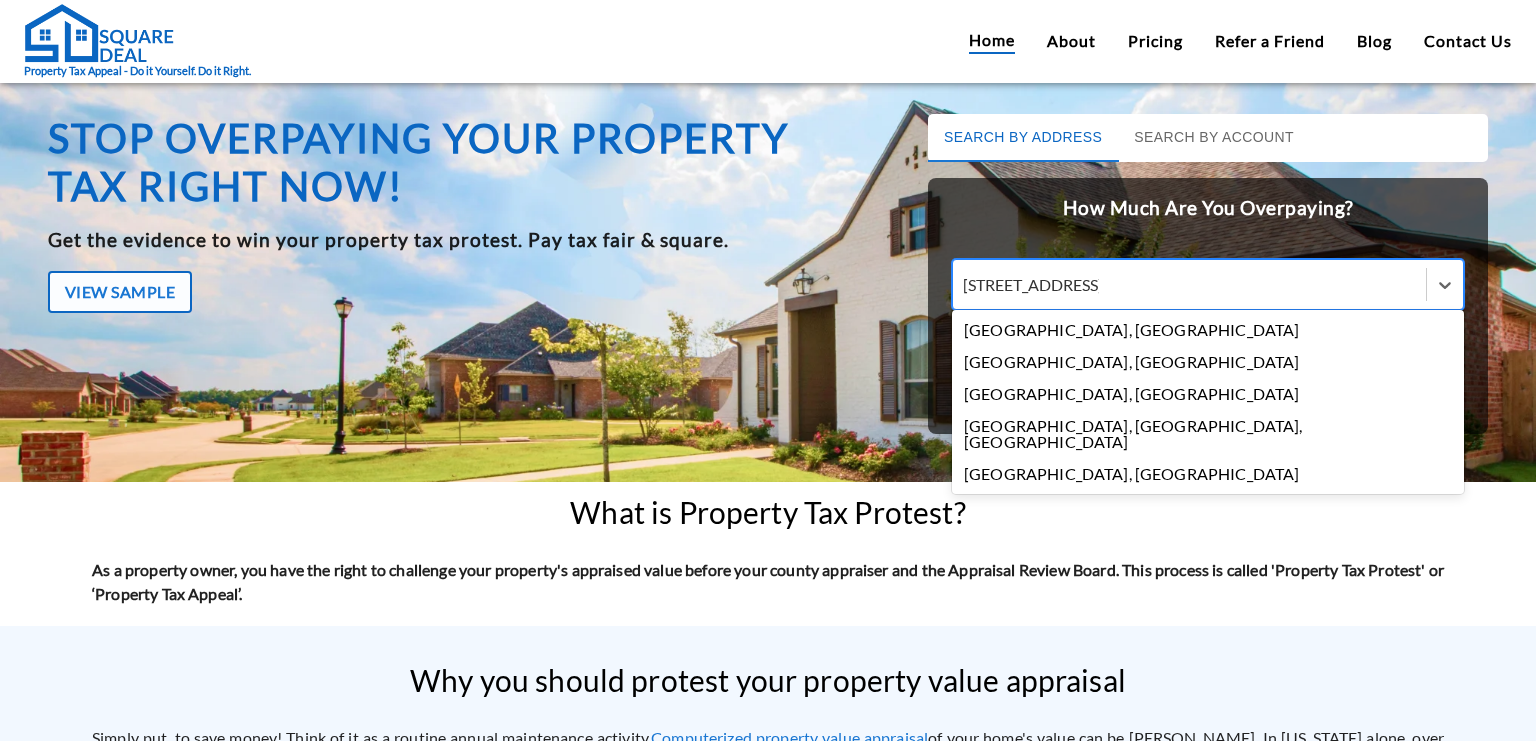 click on "[STREET_ADDRESS][PERSON_NAME]" at bounding box center (1031, 284) 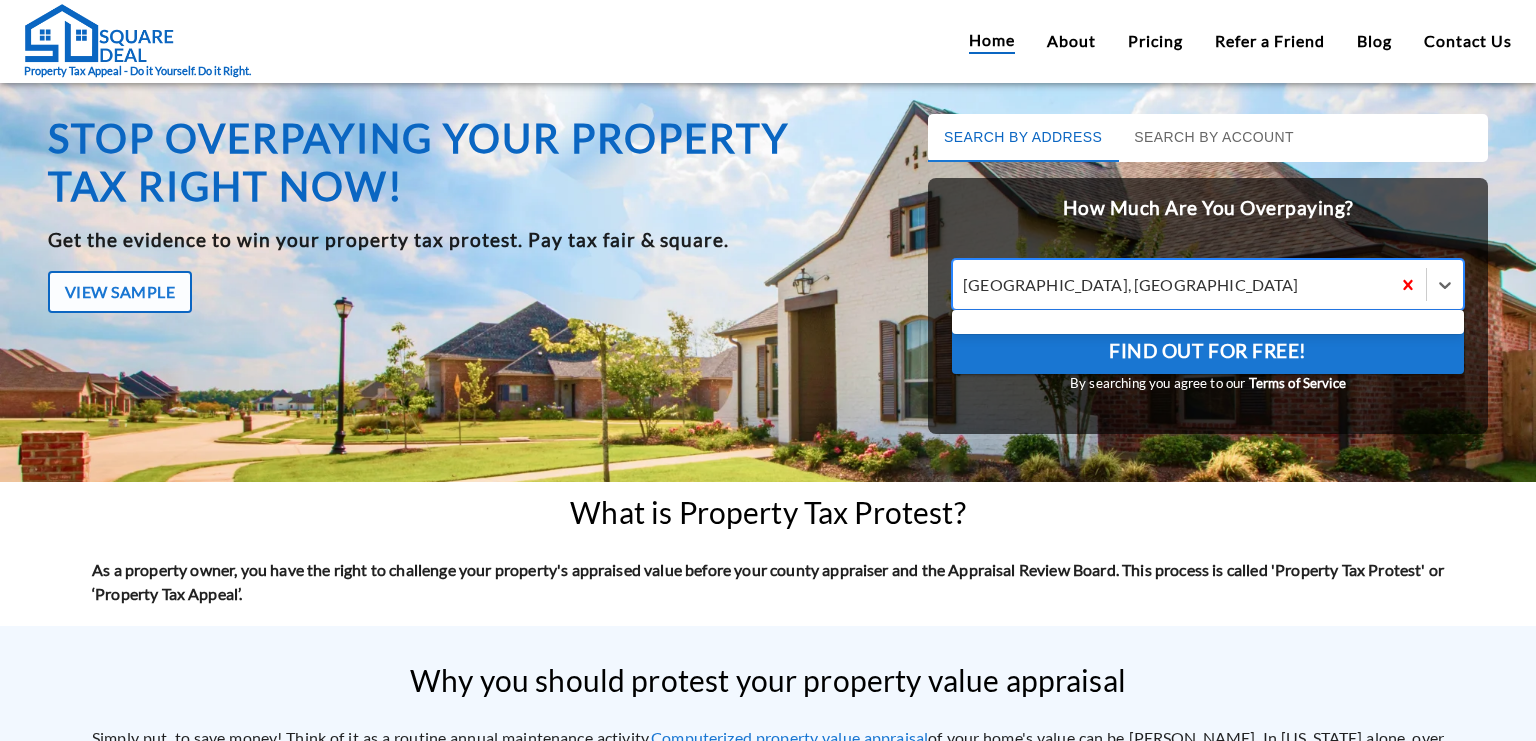 click at bounding box center (1171, 284) 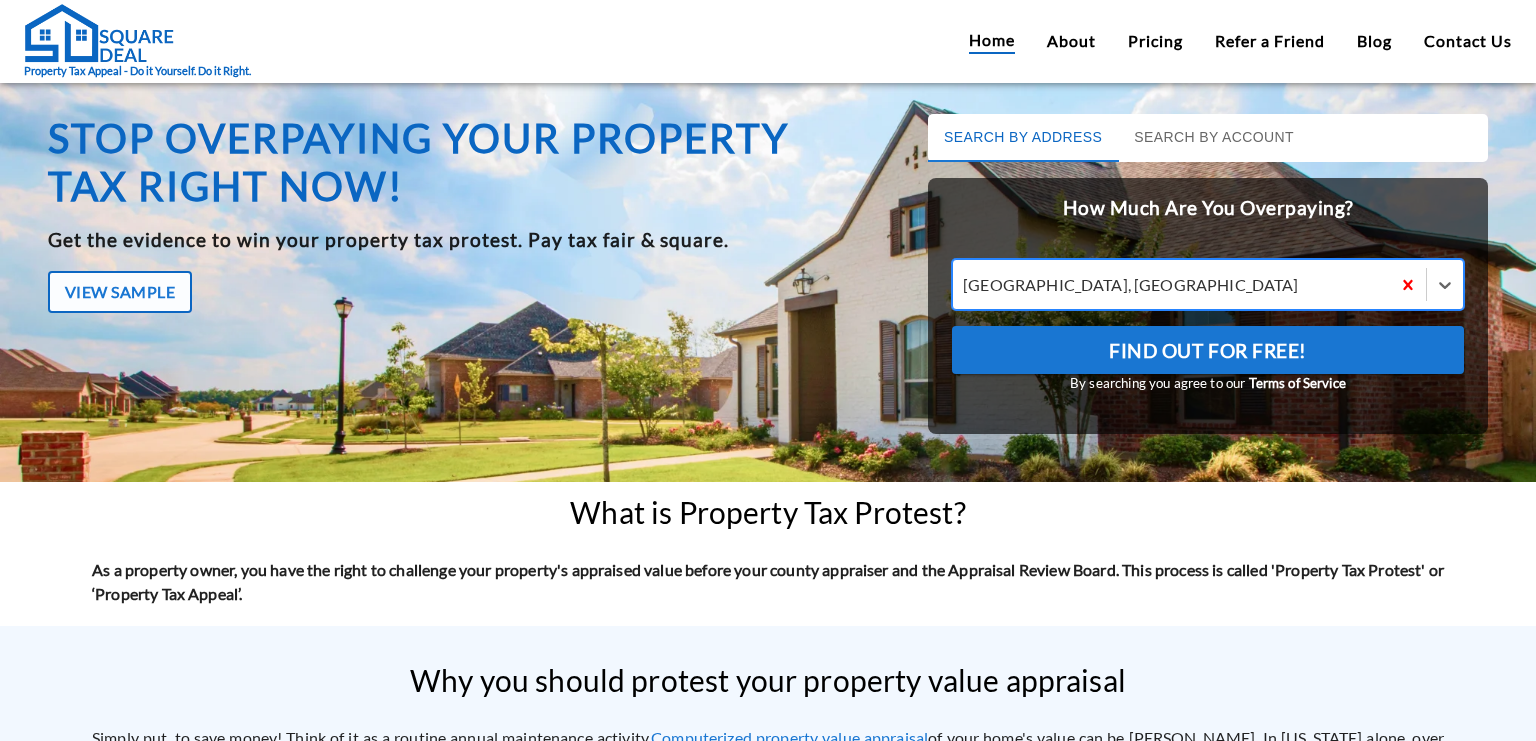 click at bounding box center [1171, 284] 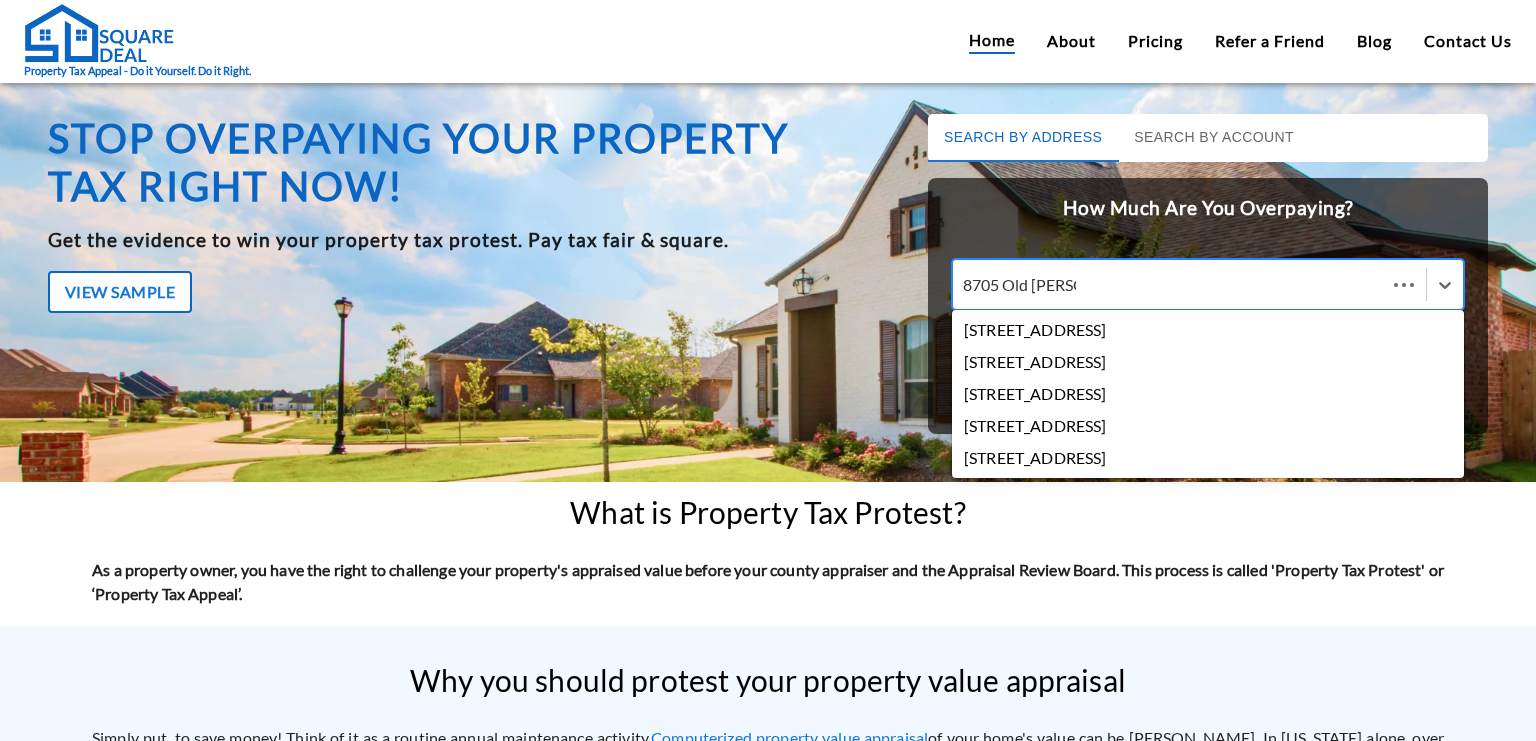 type on "8705 Old Corral" 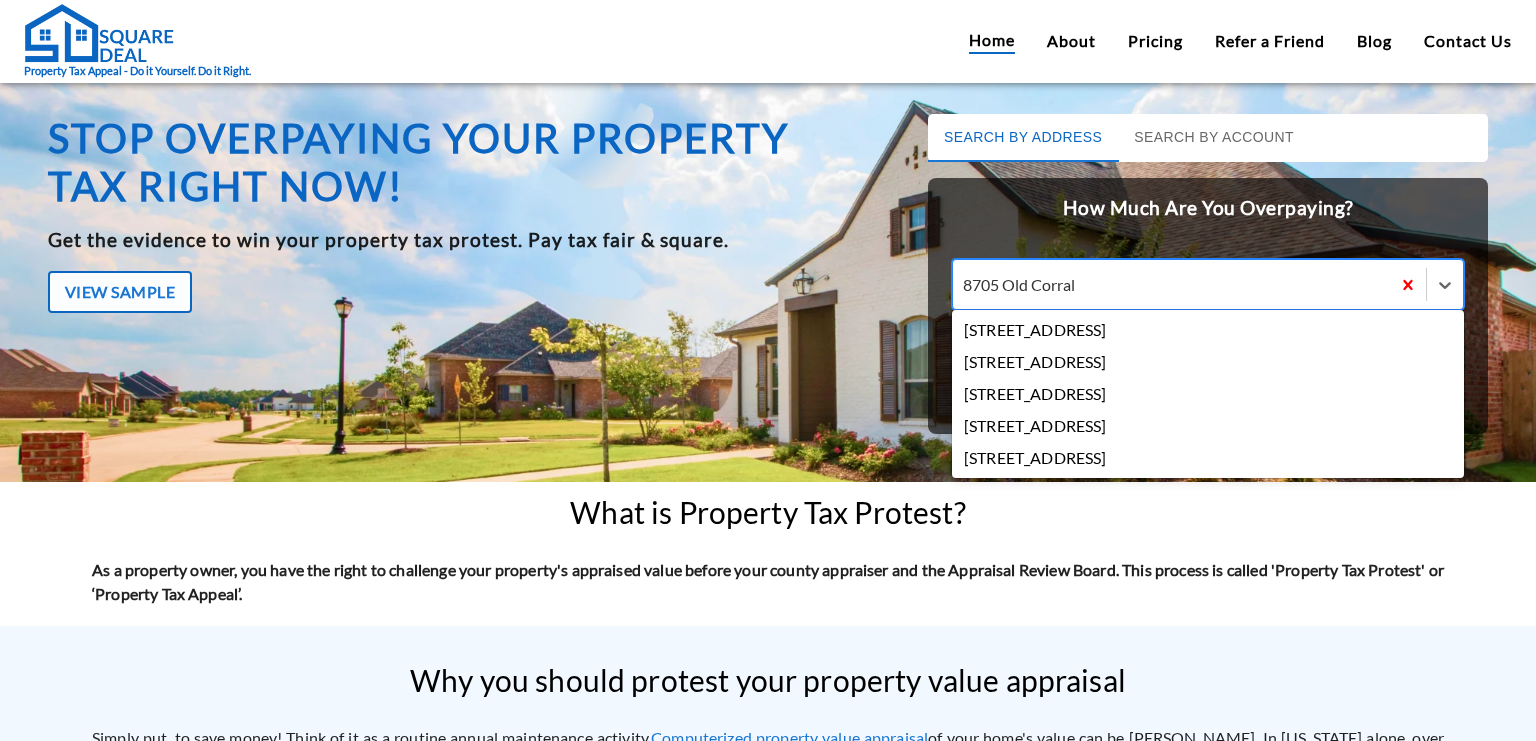 click on "[STREET_ADDRESS]" at bounding box center (1208, 330) 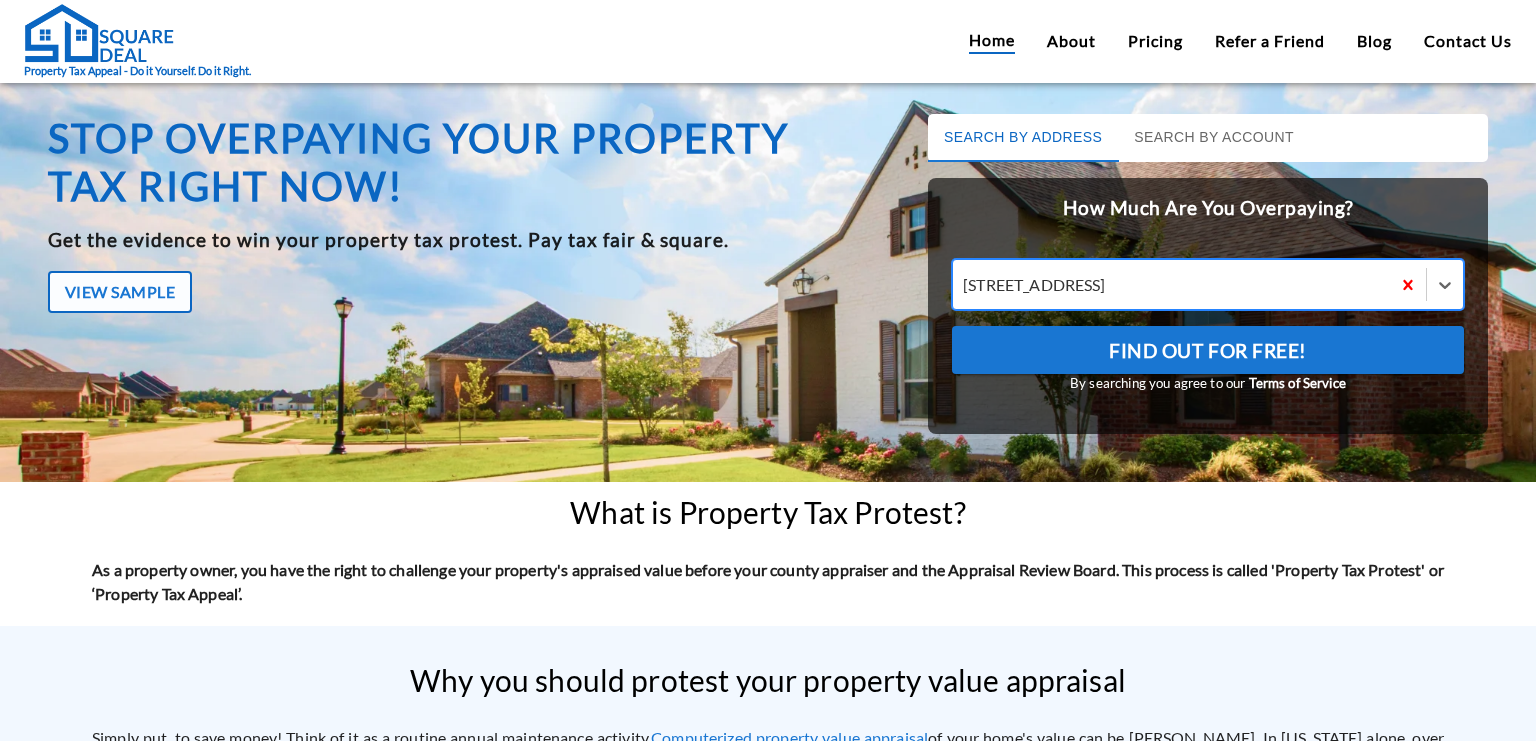 click on "Find Out For Free!" at bounding box center [1208, 350] 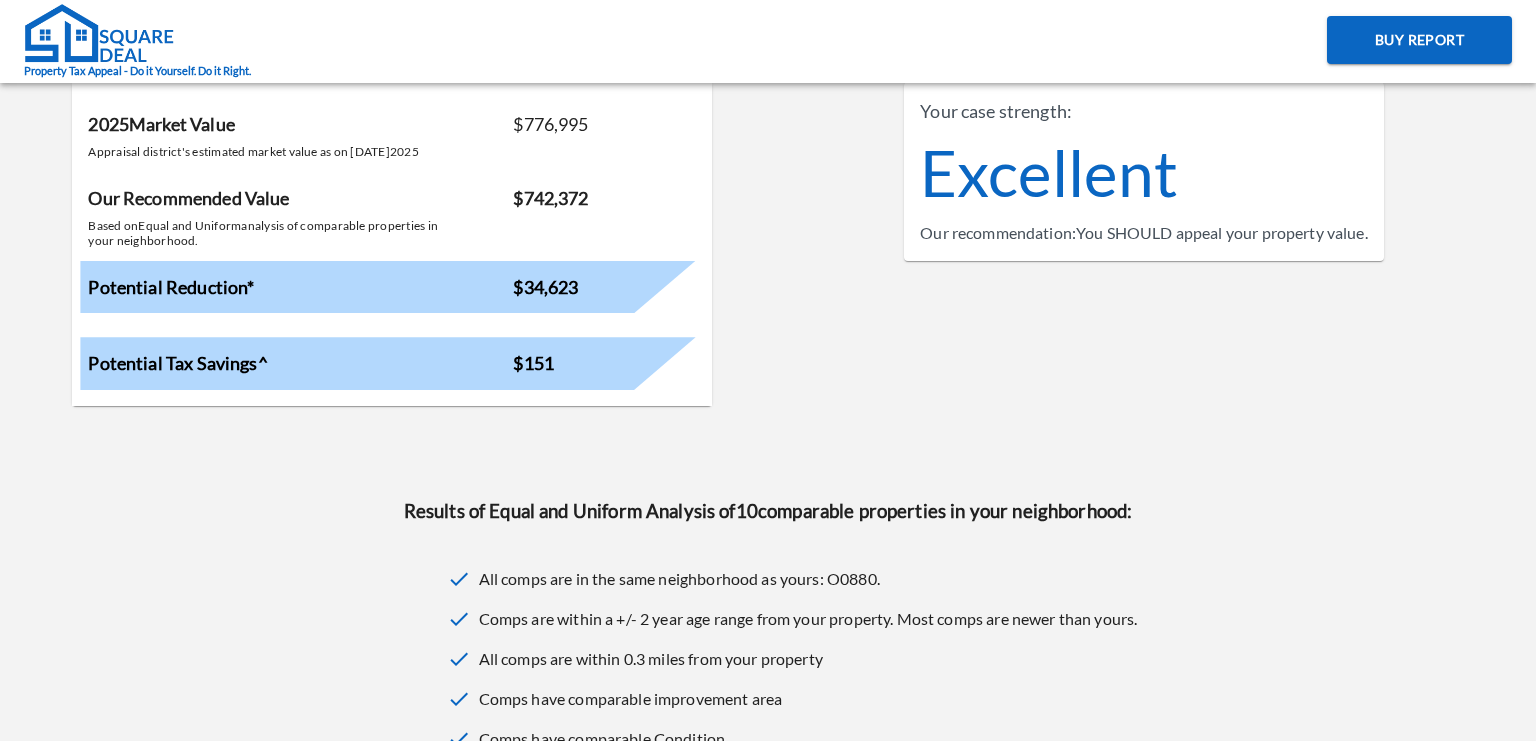 scroll, scrollTop: 192, scrollLeft: 0, axis: vertical 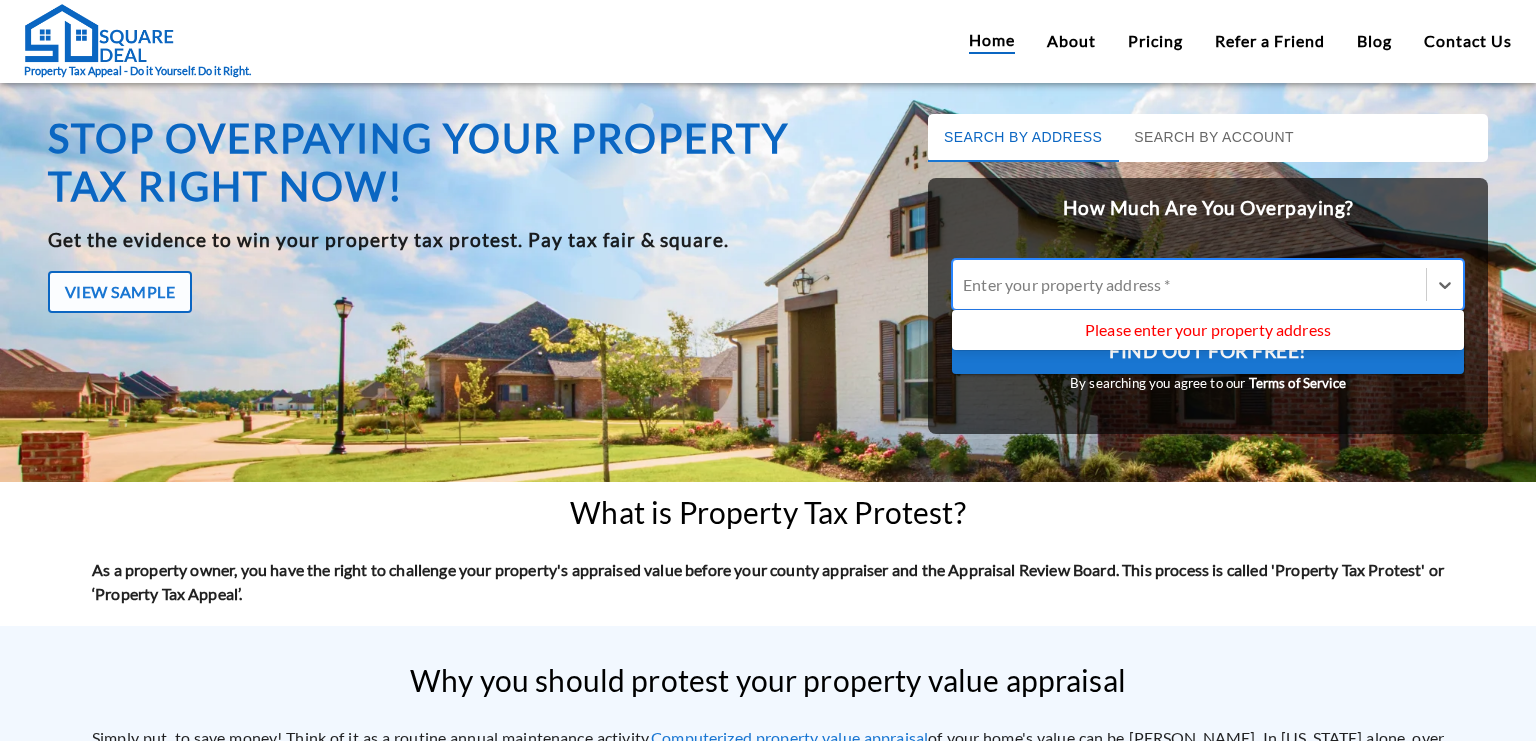 click on "Enter your property address *" at bounding box center (1189, 284) 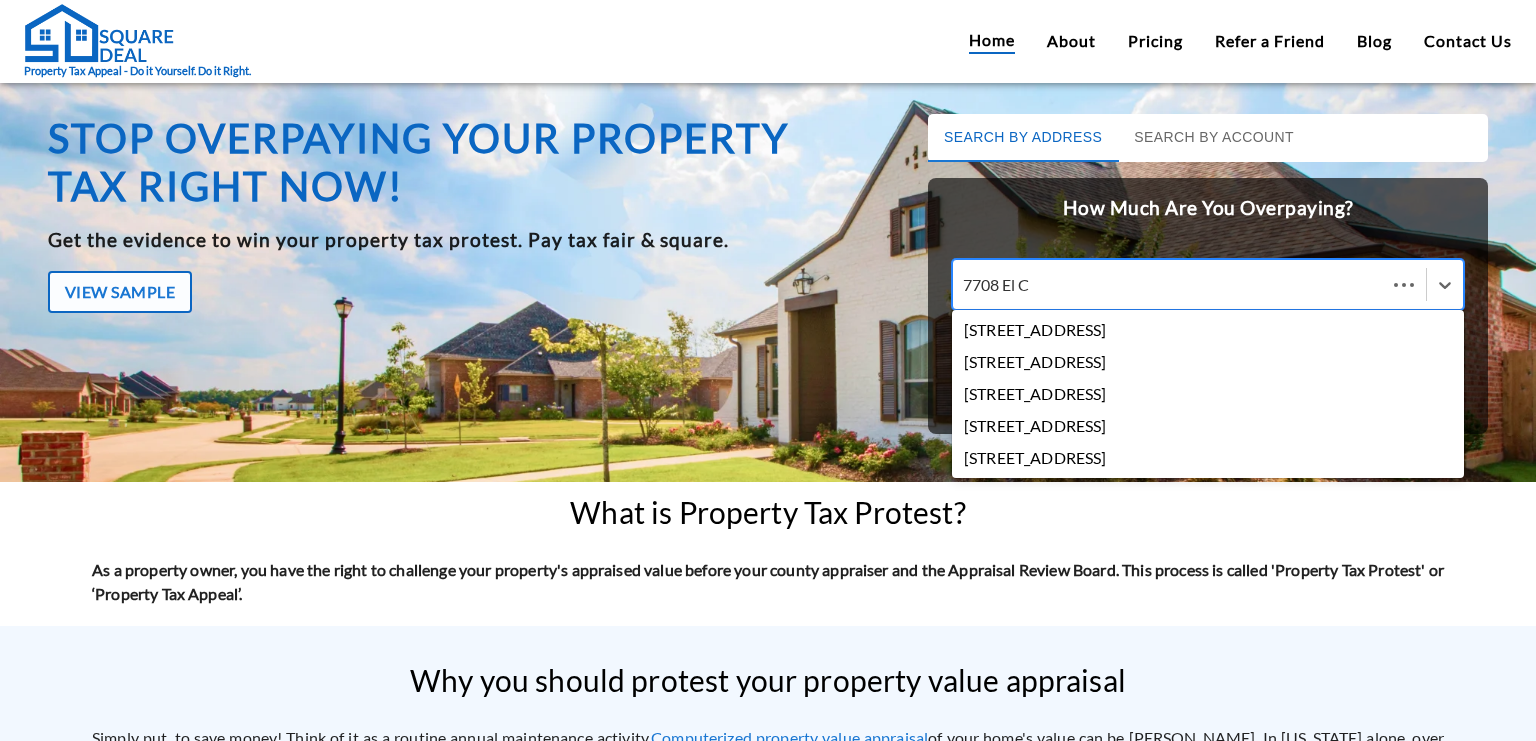 type on "7708 El" 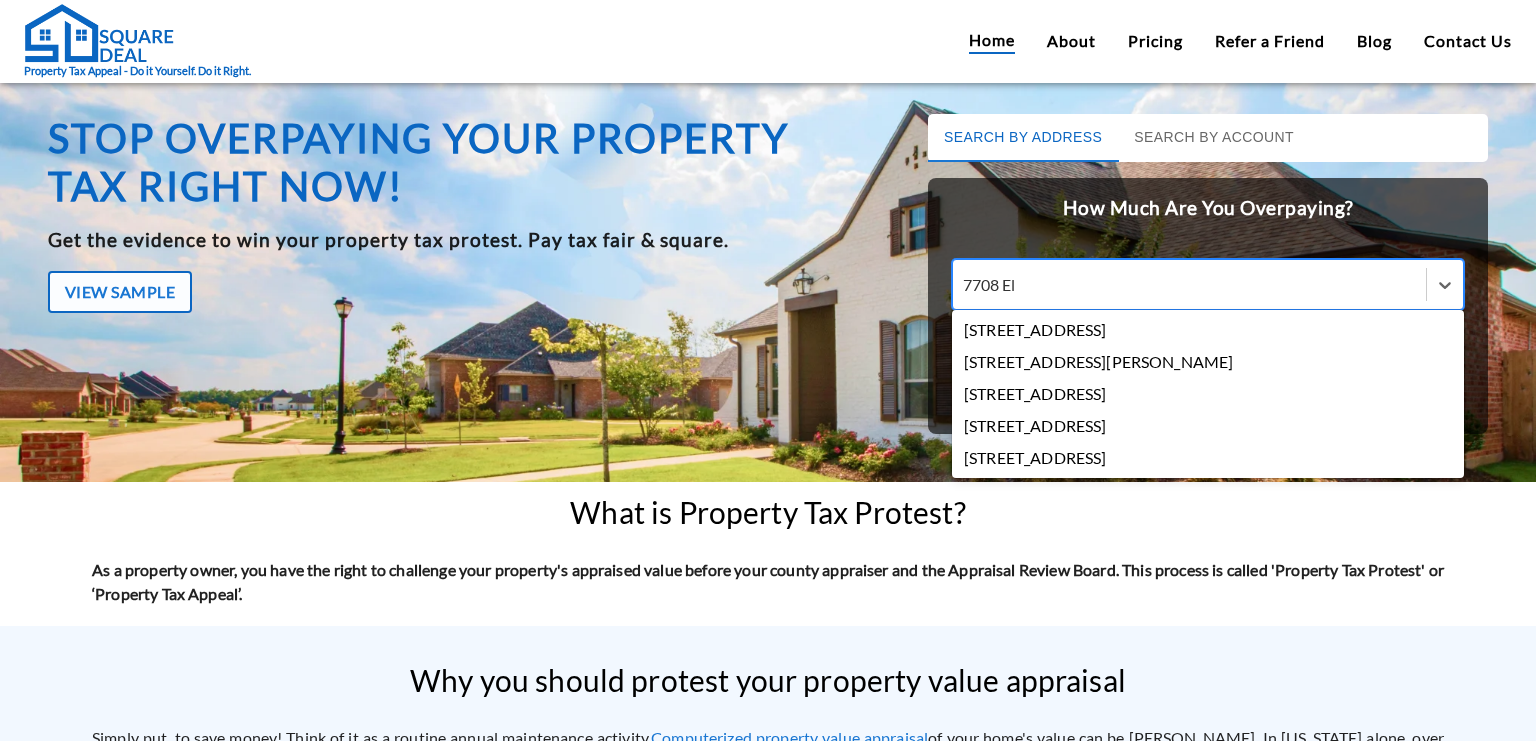 click on "[STREET_ADDRESS]" at bounding box center [1208, 330] 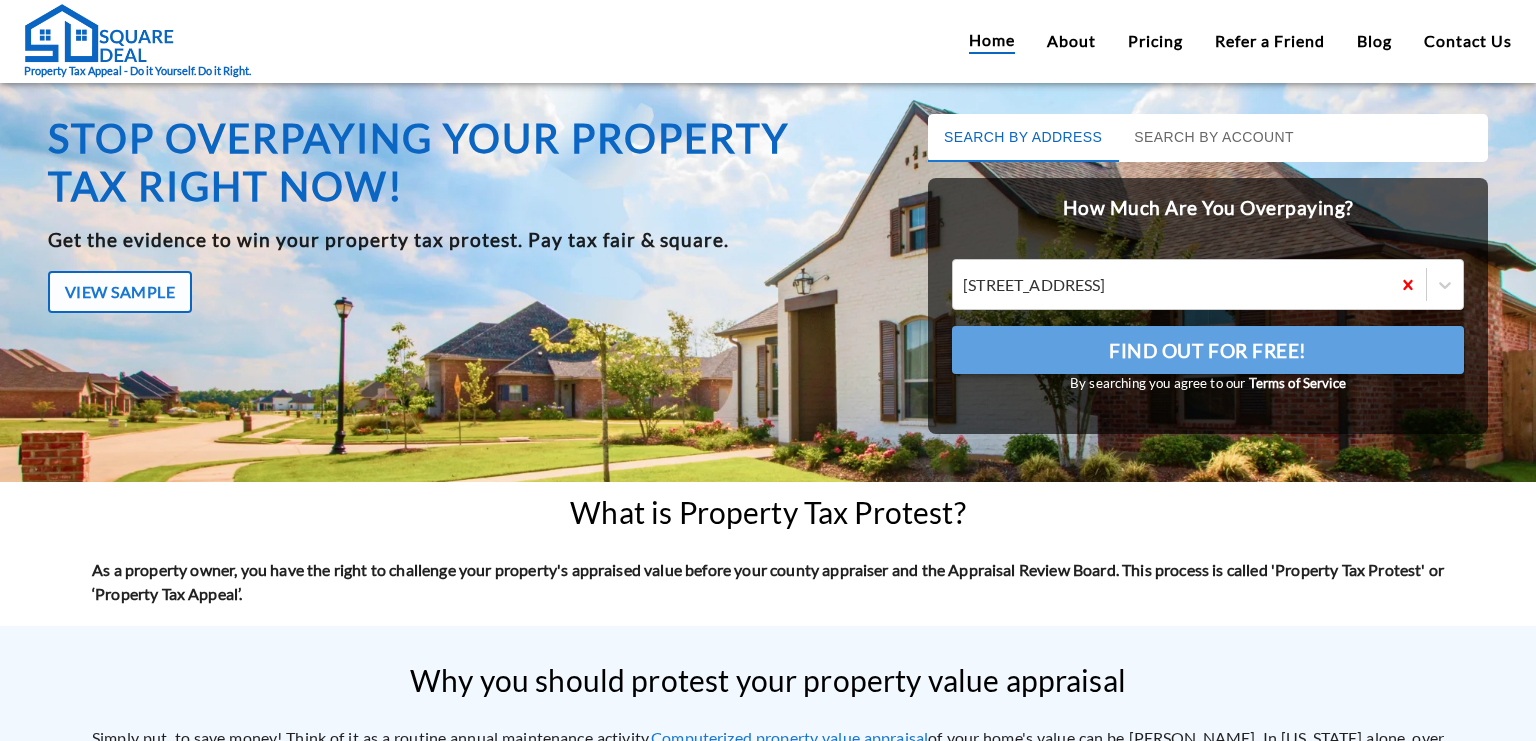 click on "Find Out For Free!" at bounding box center [1208, 351] 